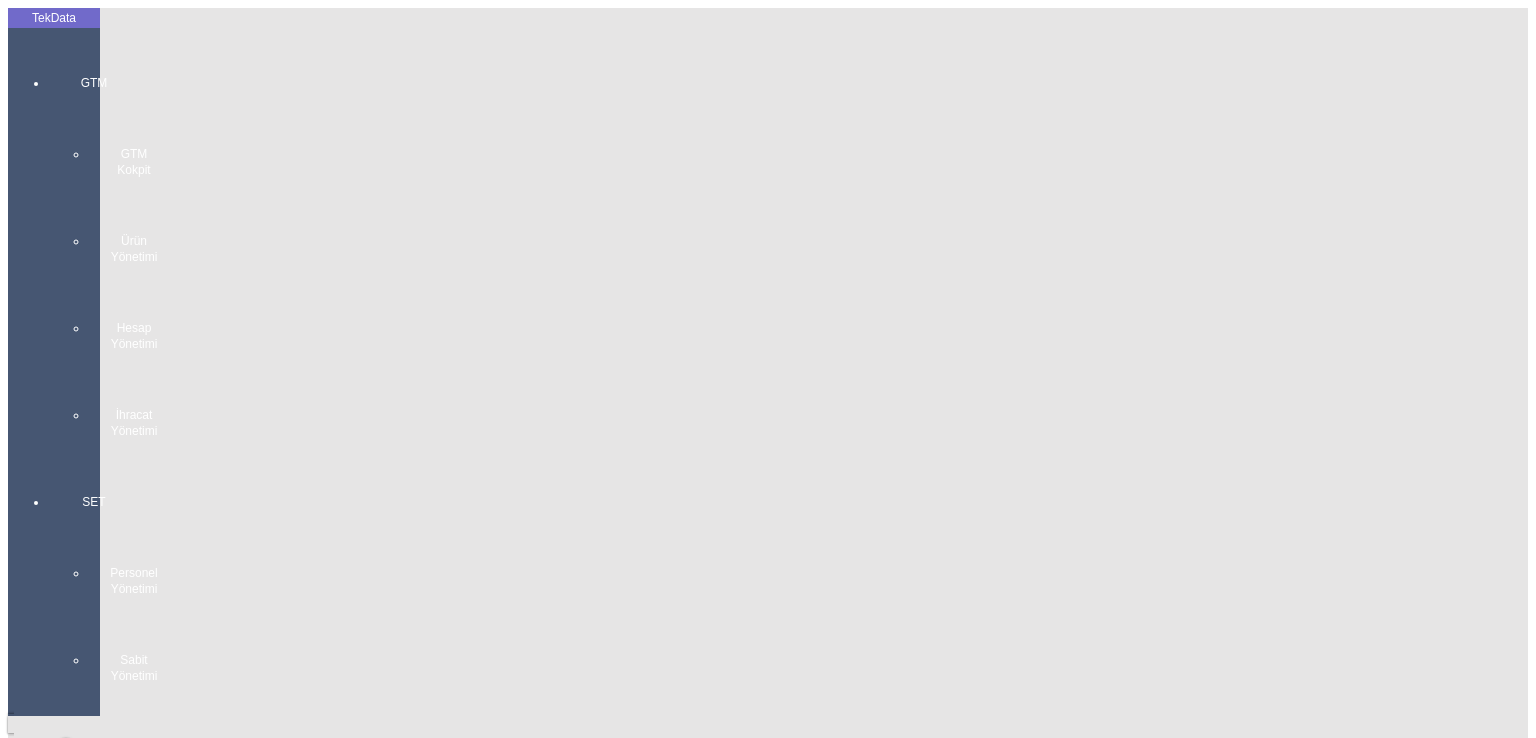 scroll, scrollTop: 0, scrollLeft: 0, axis: both 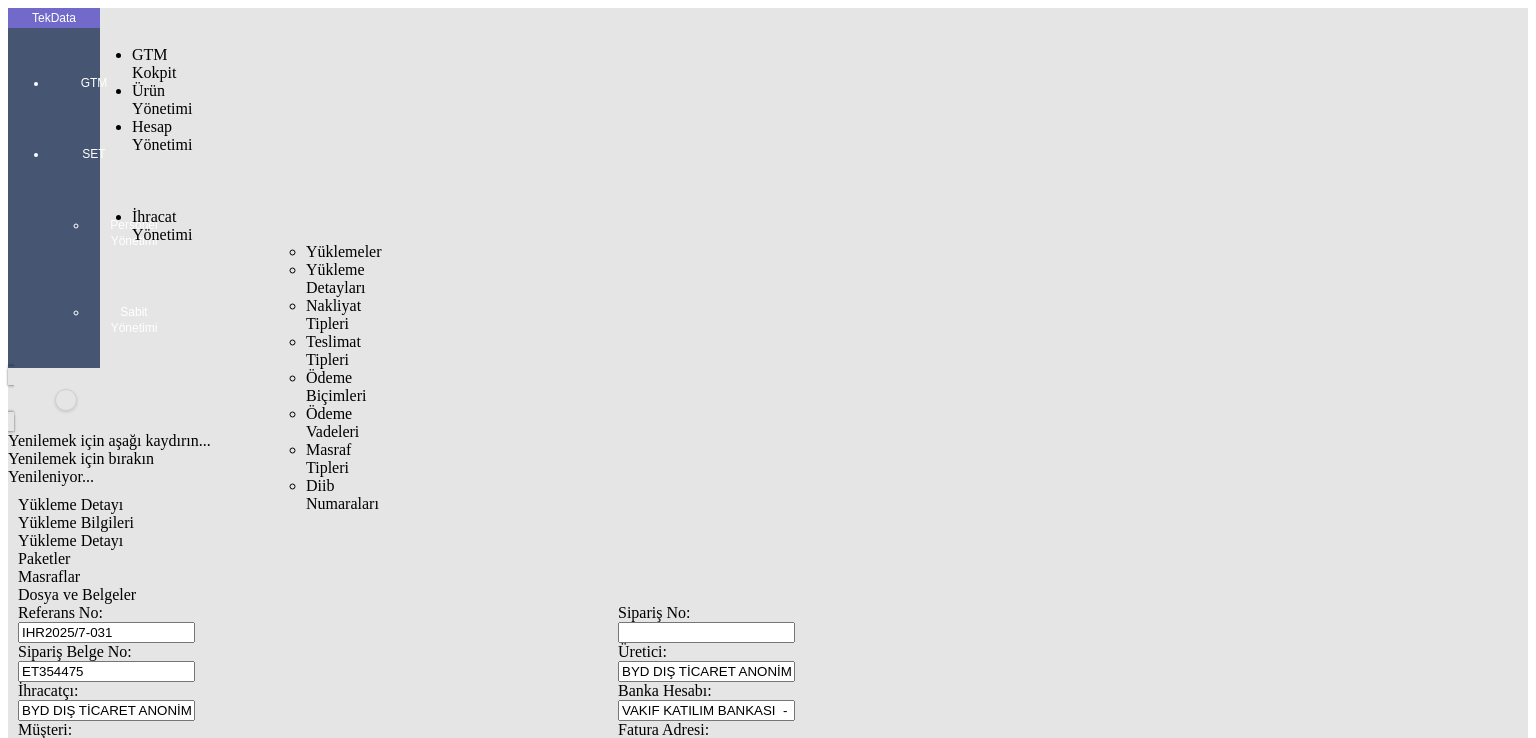 click on "İhracat Yönetimi" at bounding box center (162, 225) 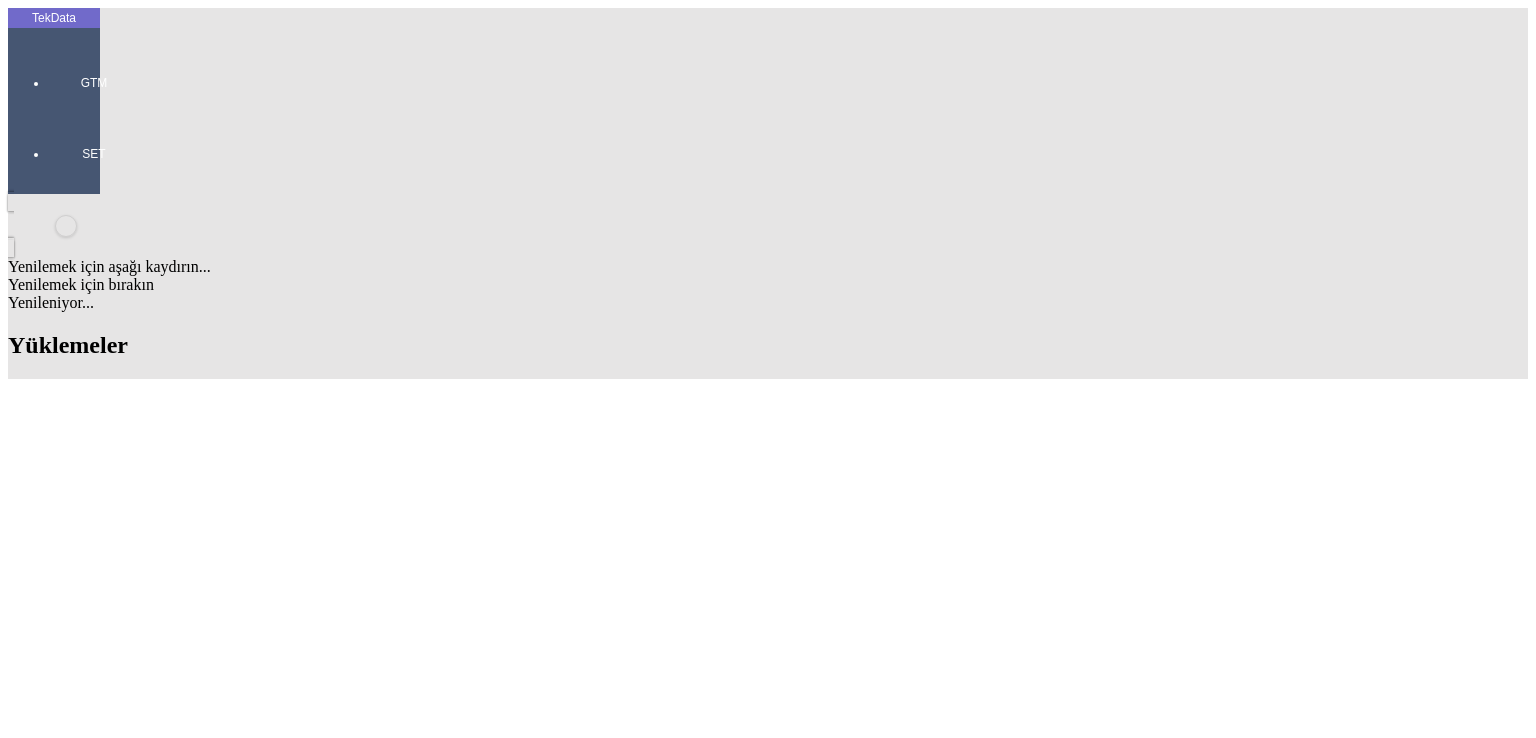 drag, startPoint x: 1196, startPoint y: 153, endPoint x: 987, endPoint y: 153, distance: 209 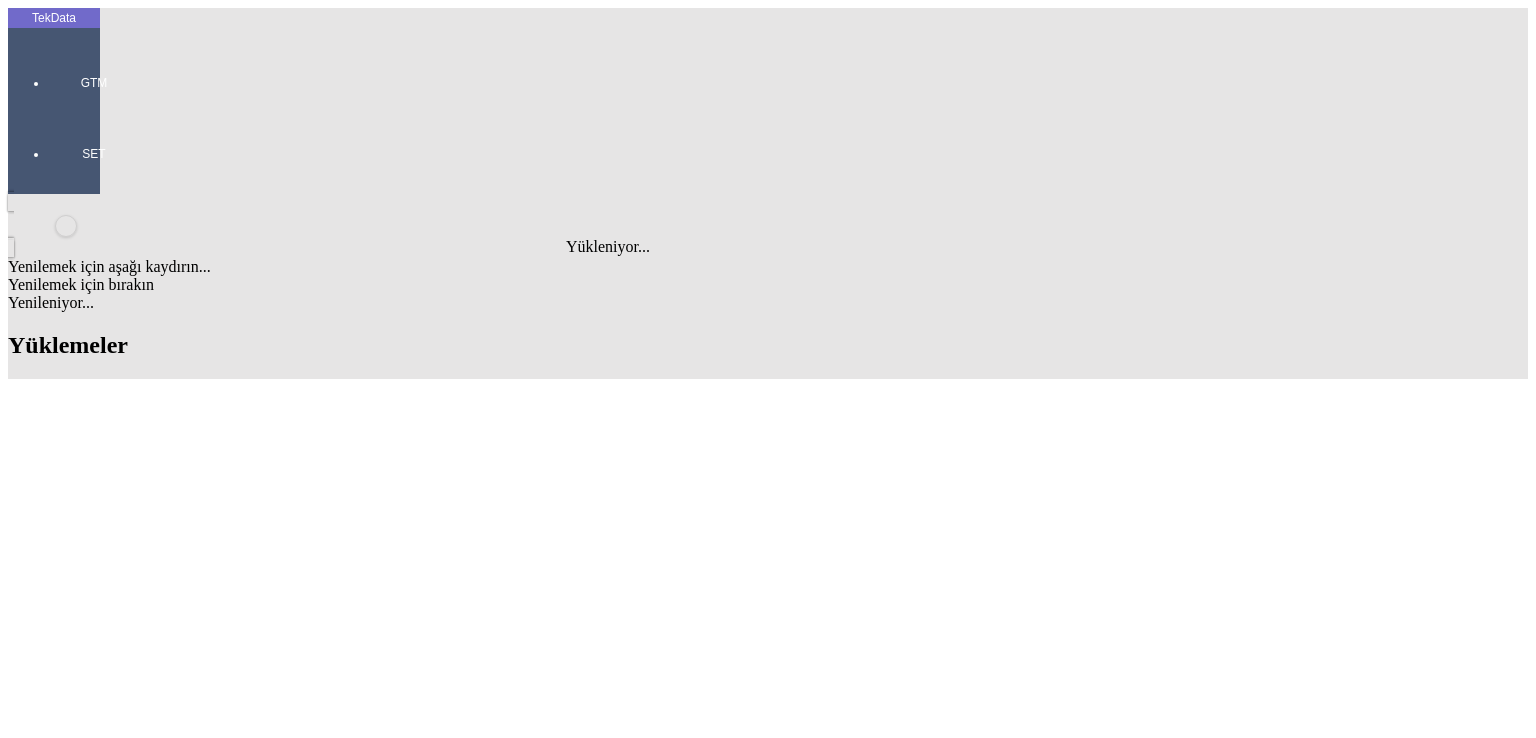 type on "m" 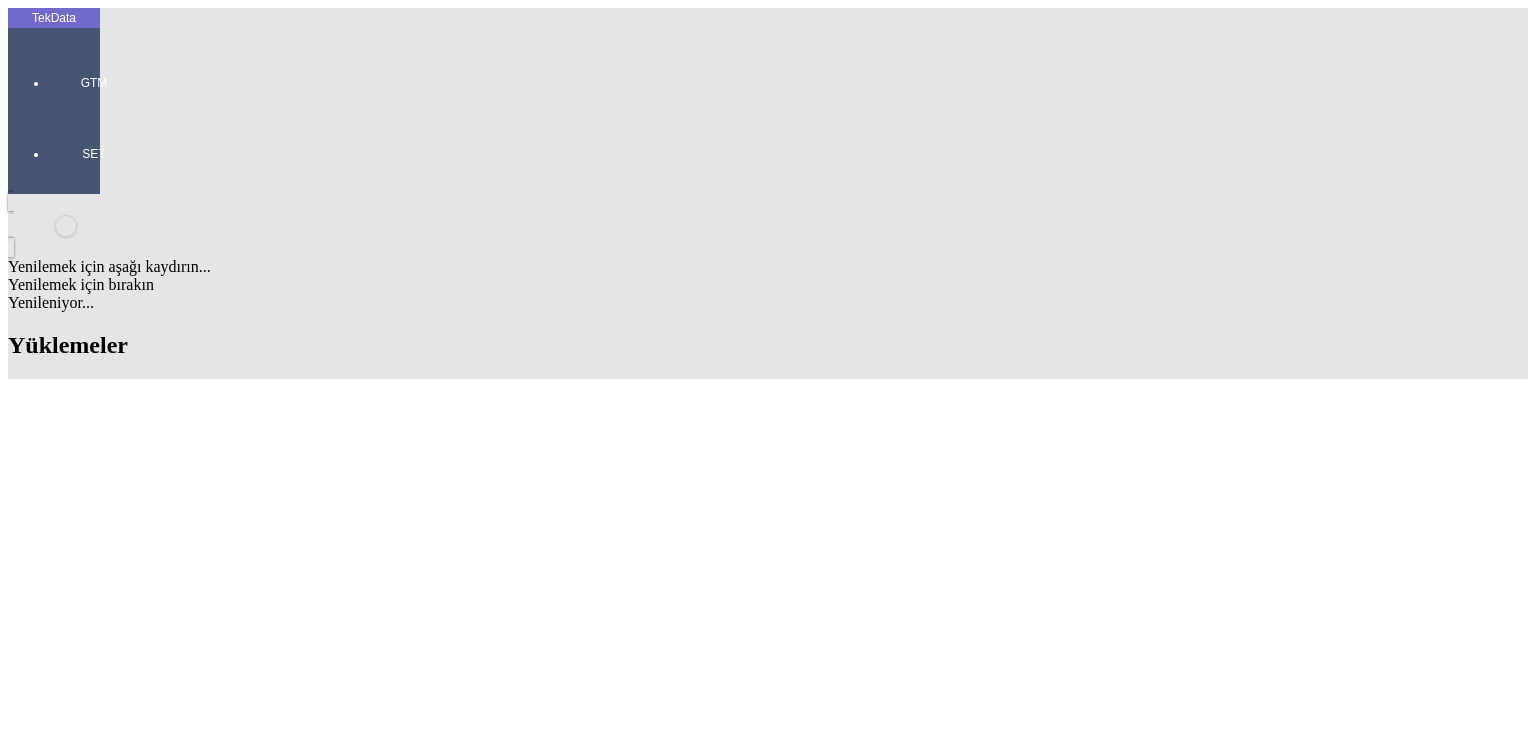 click on "Detay" 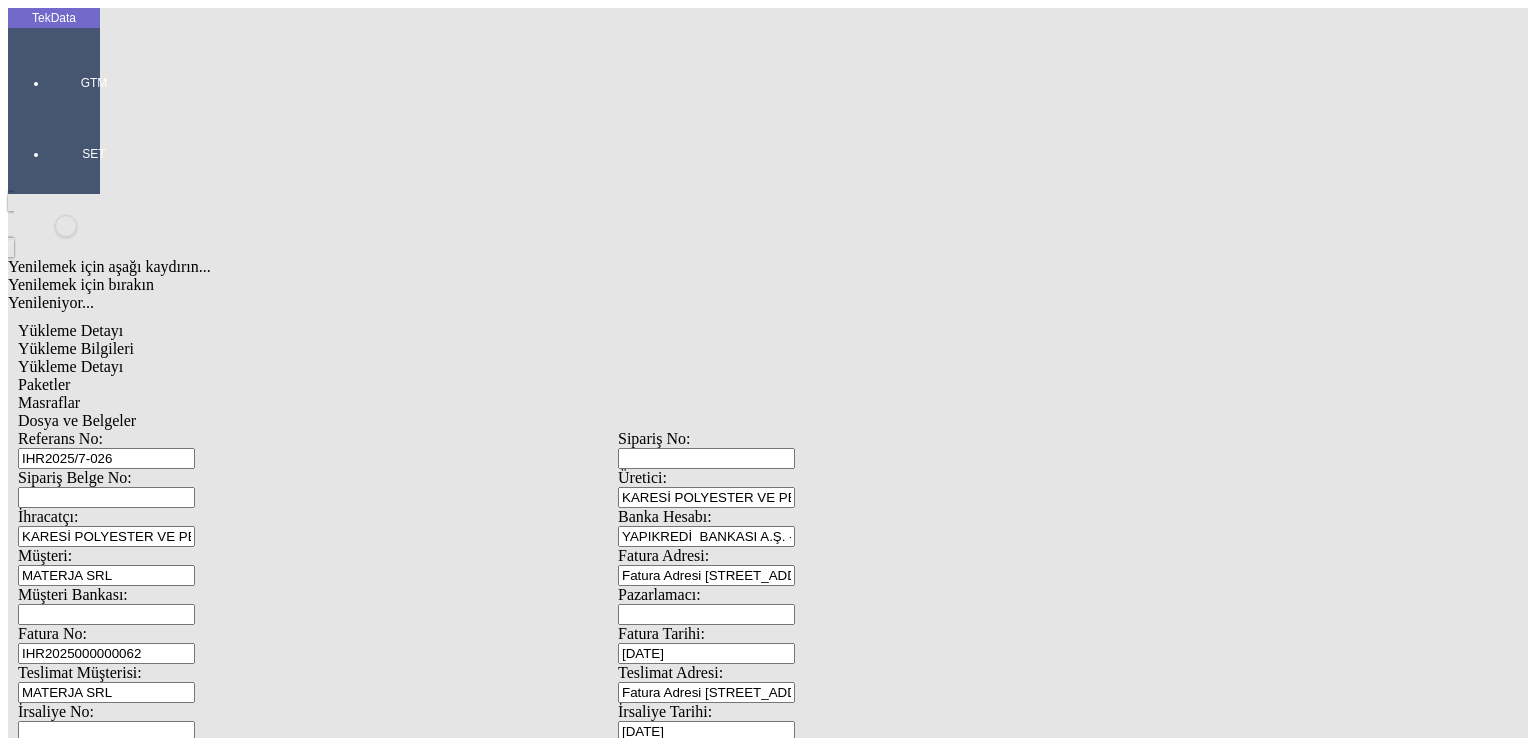 scroll, scrollTop: 381, scrollLeft: 0, axis: vertical 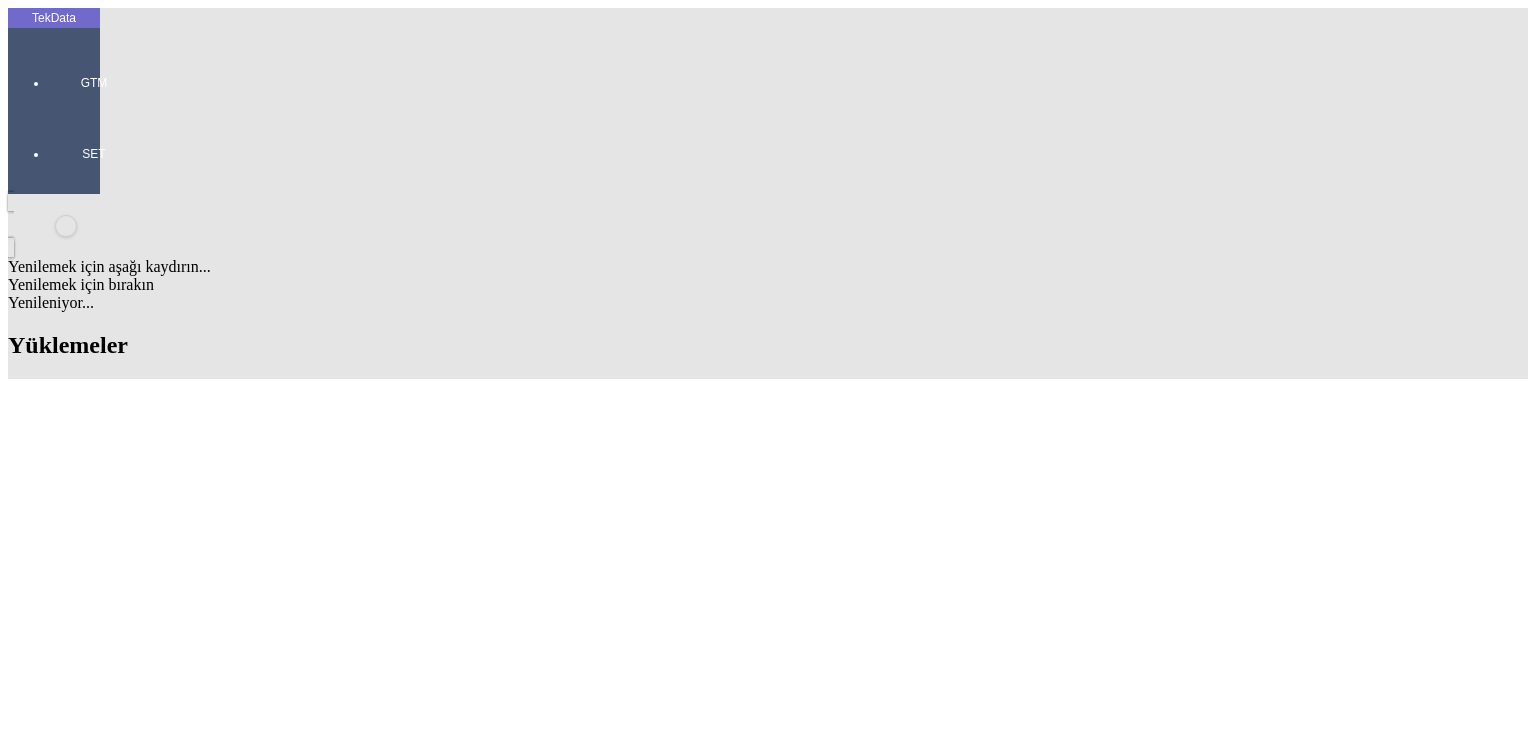 click on "Kopyala" 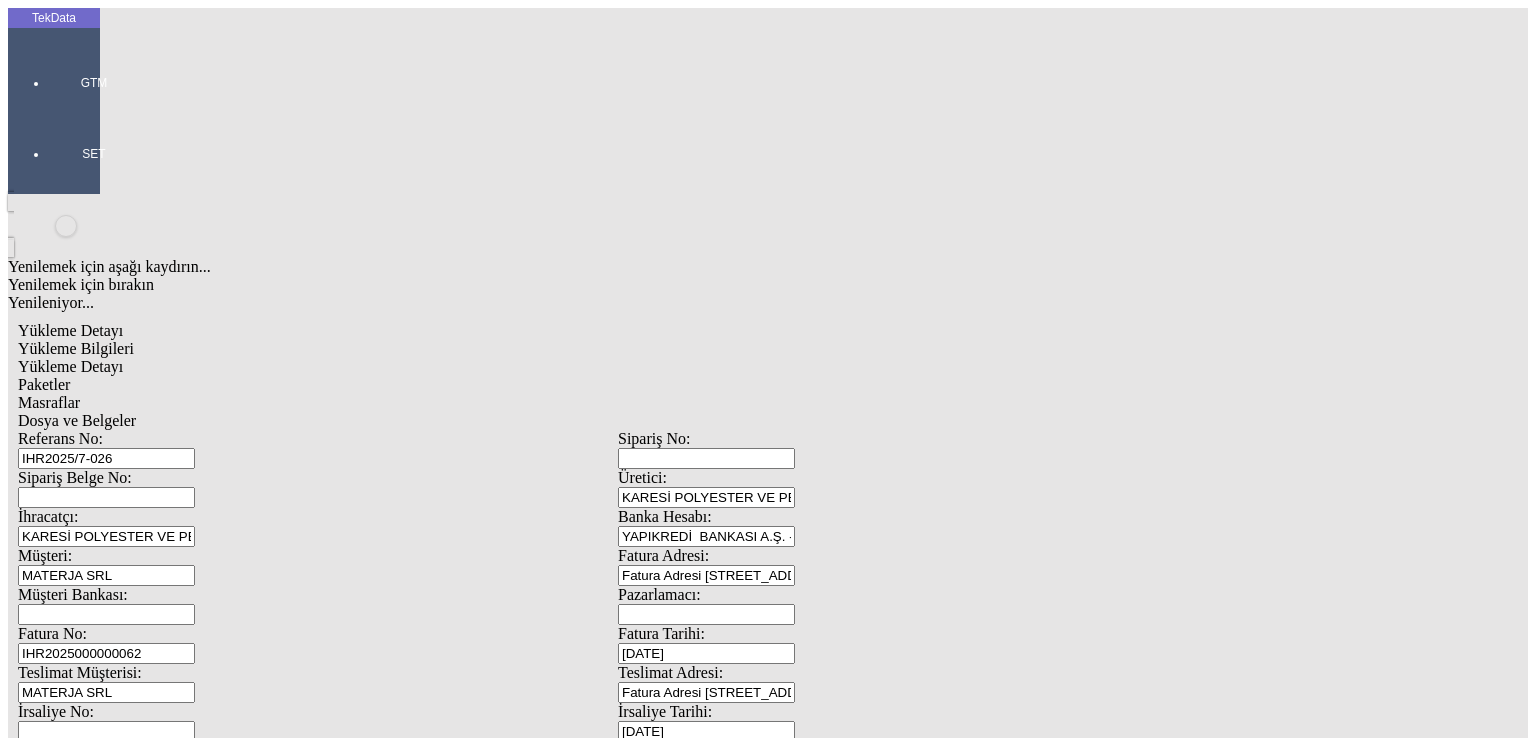 drag, startPoint x: 369, startPoint y: 147, endPoint x: 179, endPoint y: 138, distance: 190.21304 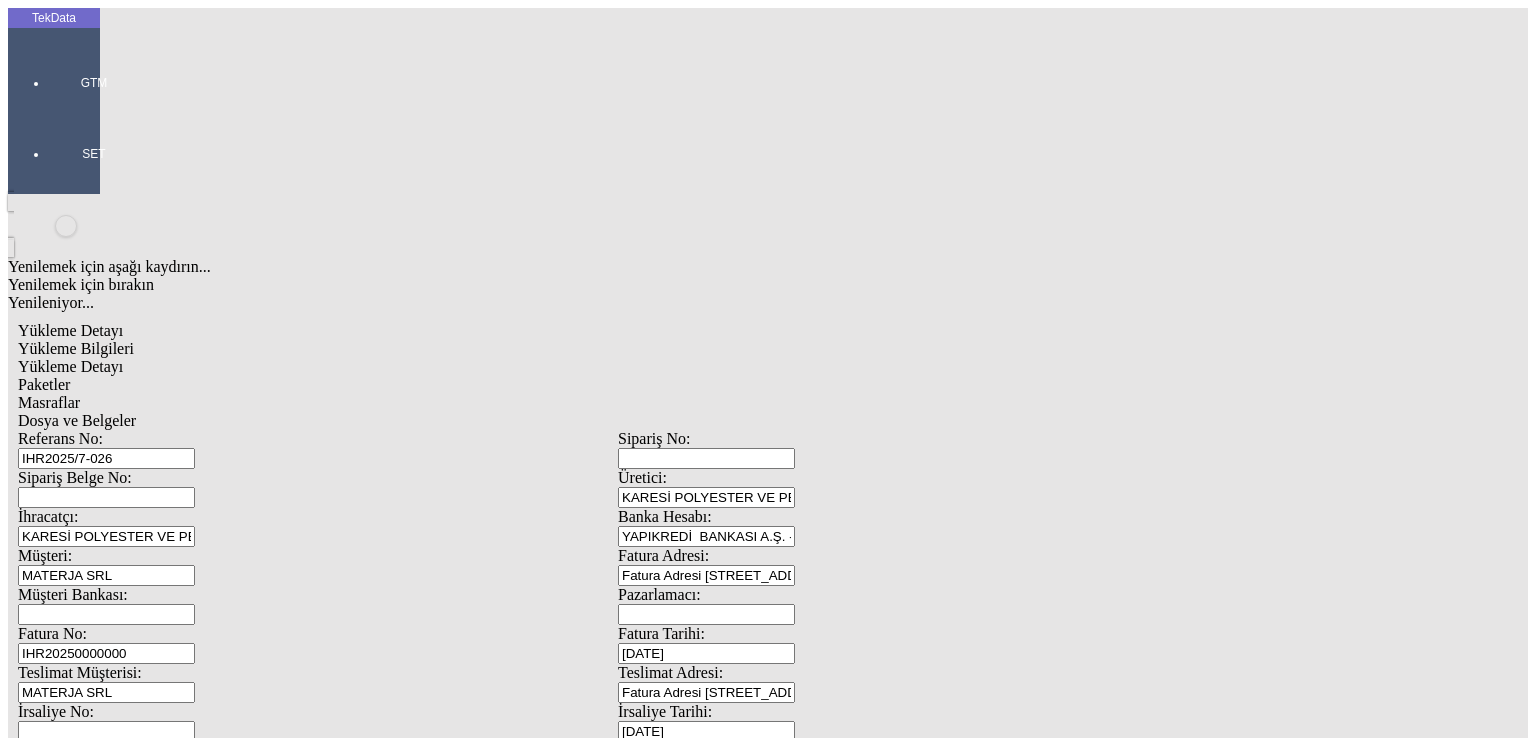 type on "IHR20250000000" 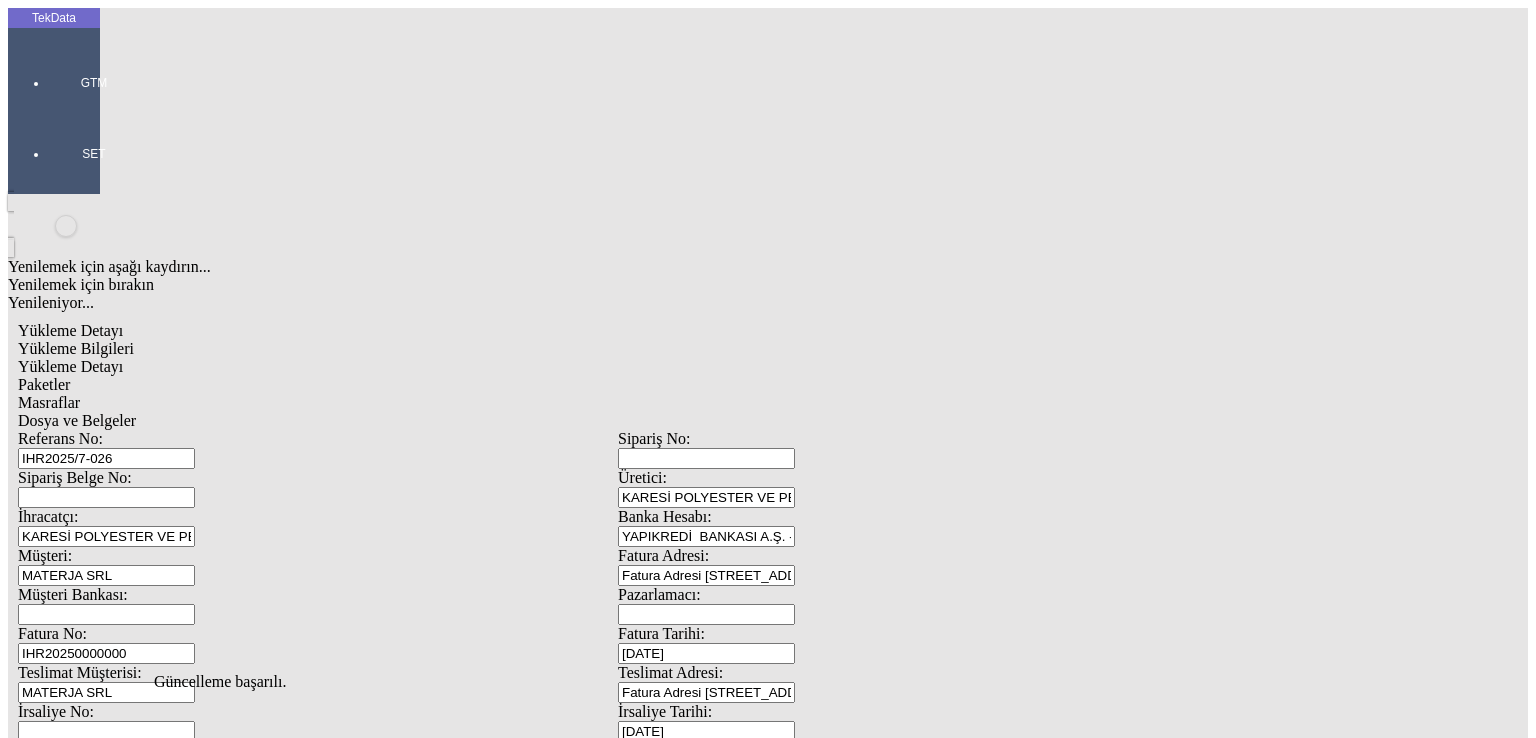 scroll, scrollTop: 0, scrollLeft: 0, axis: both 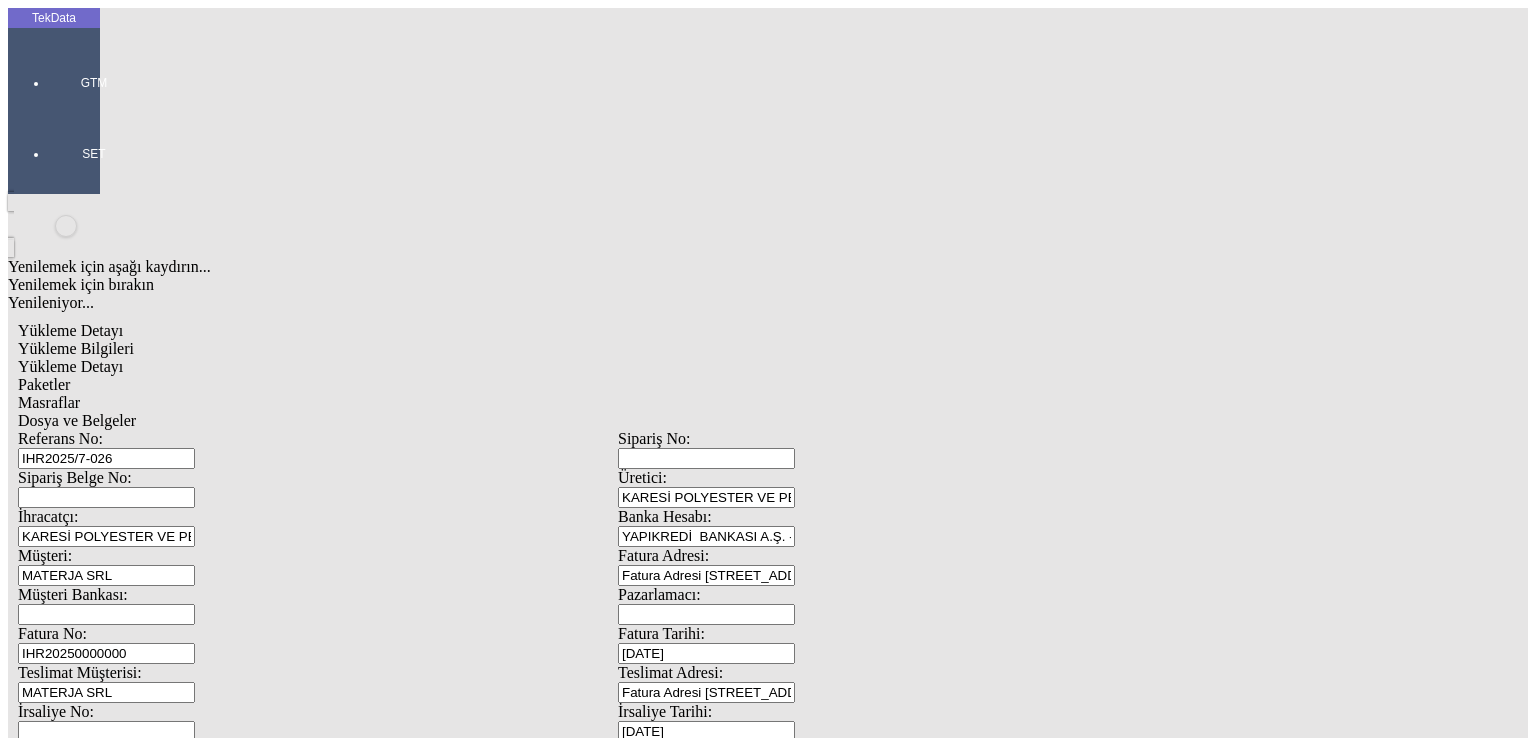 click on "Sil" at bounding box center [105, 1525] 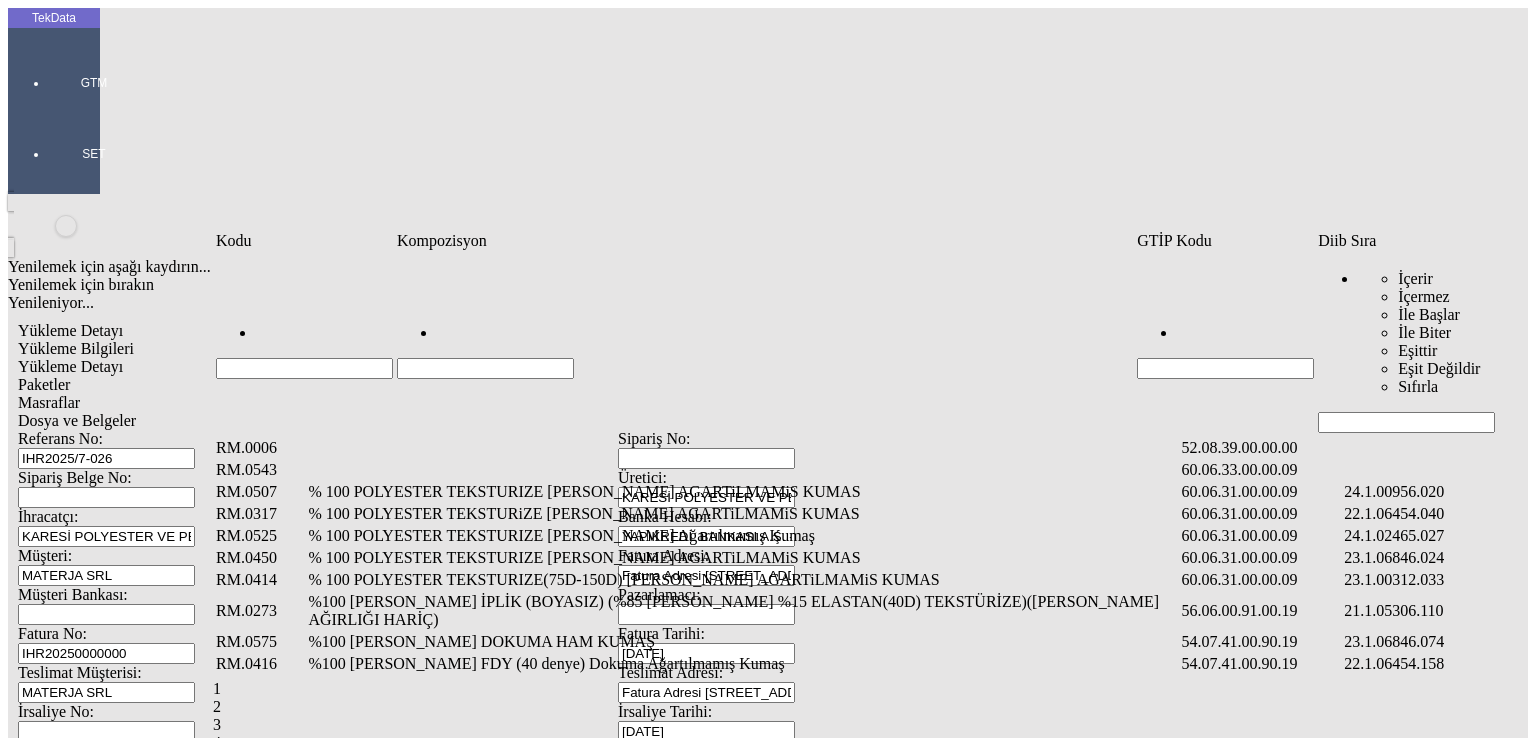click at bounding box center [1406, 422] 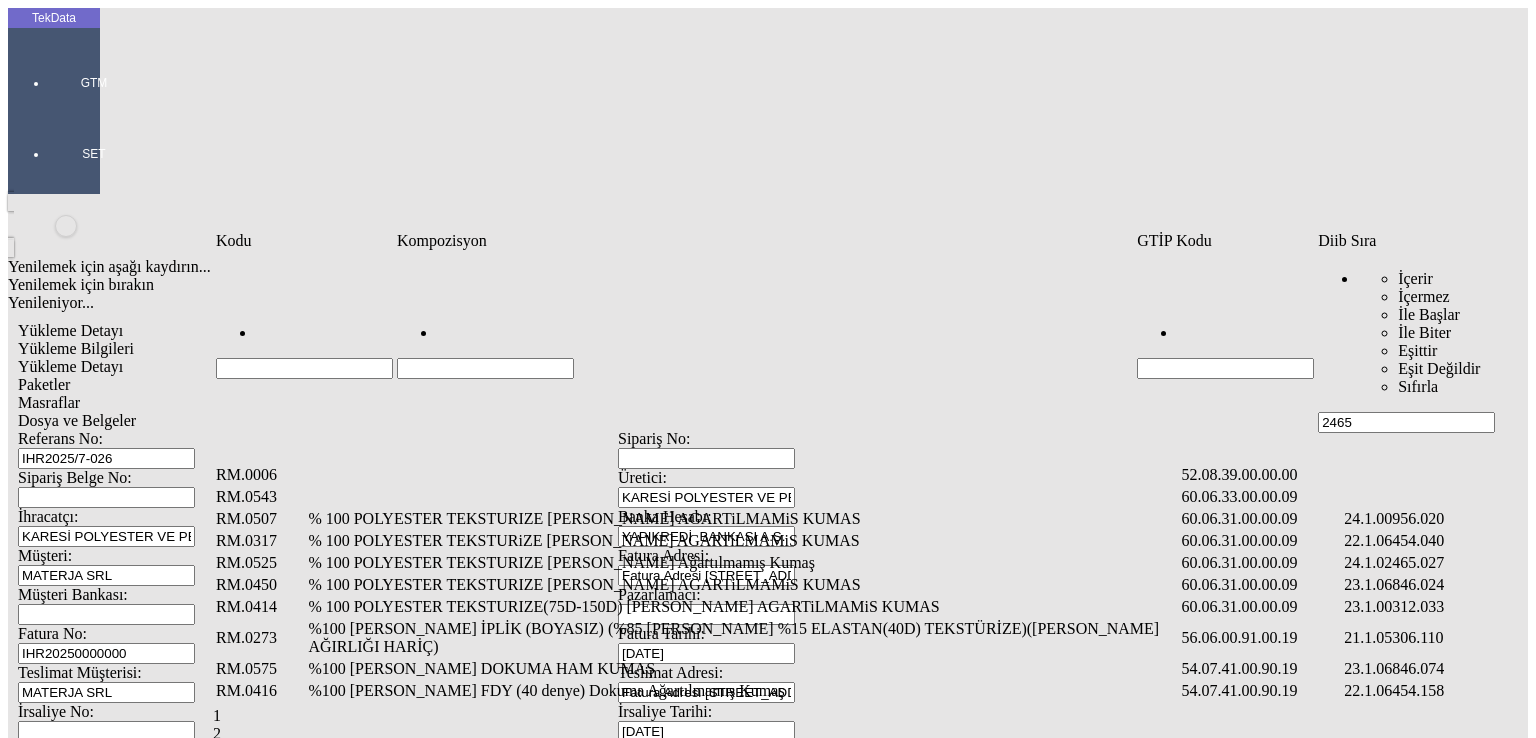 type on "2465" 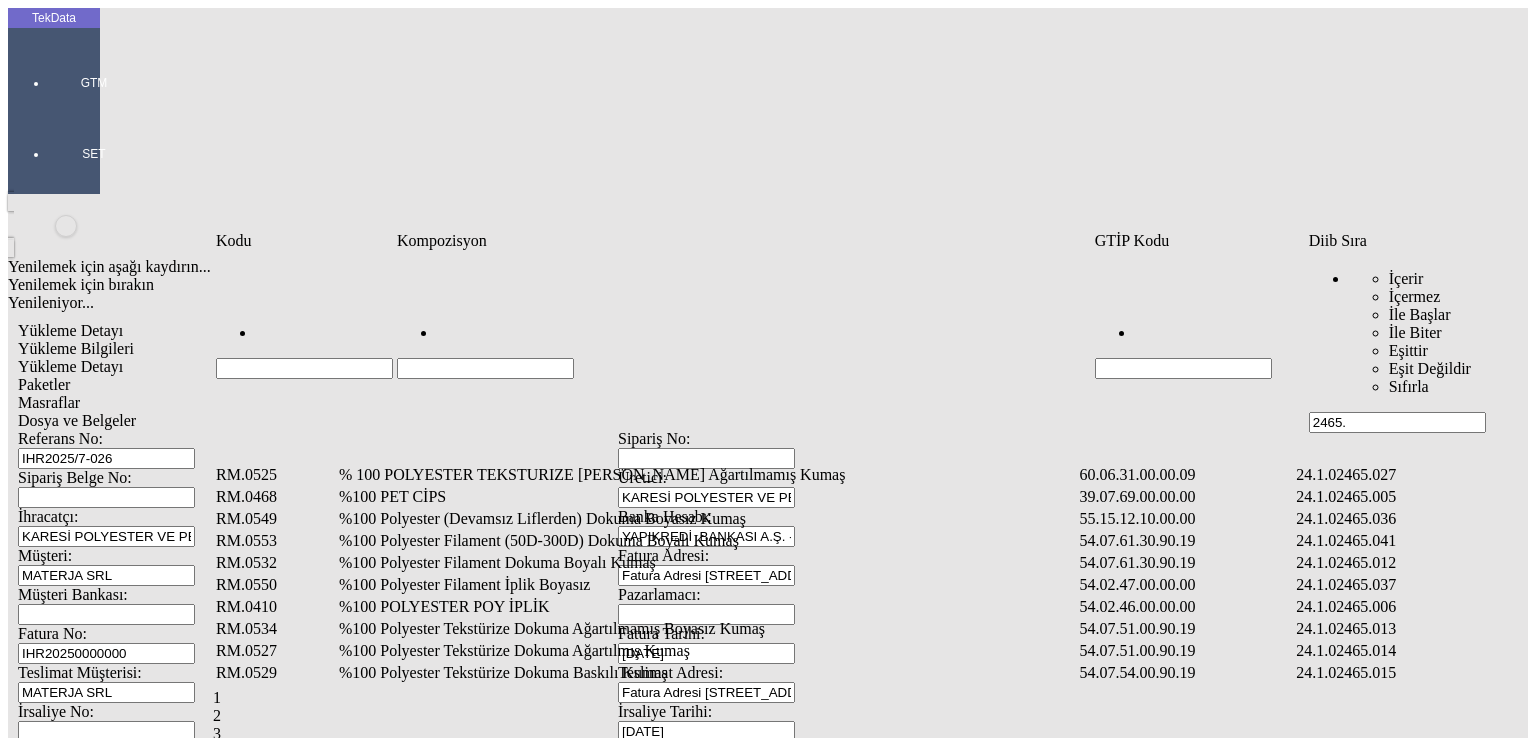type on "2465." 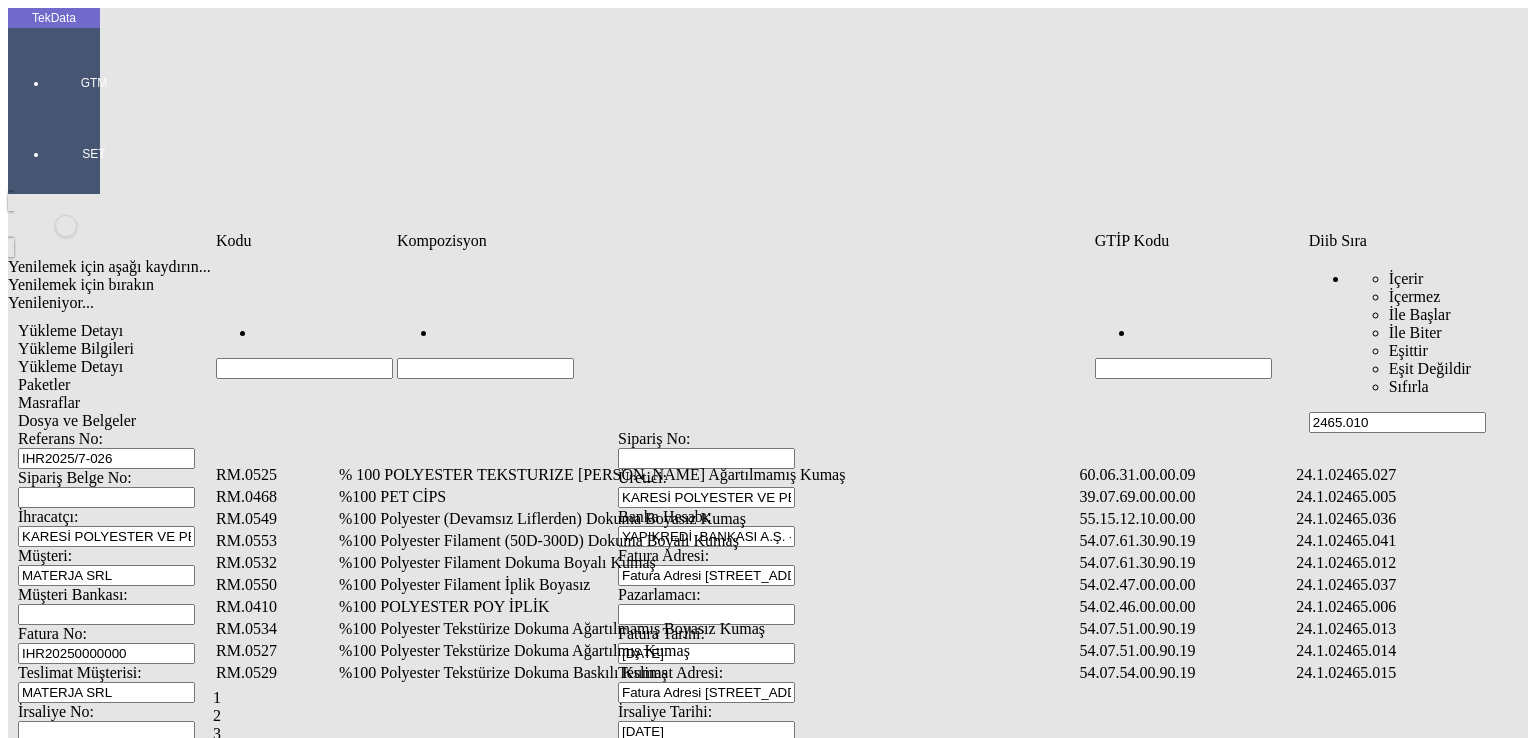 type on "2465.010" 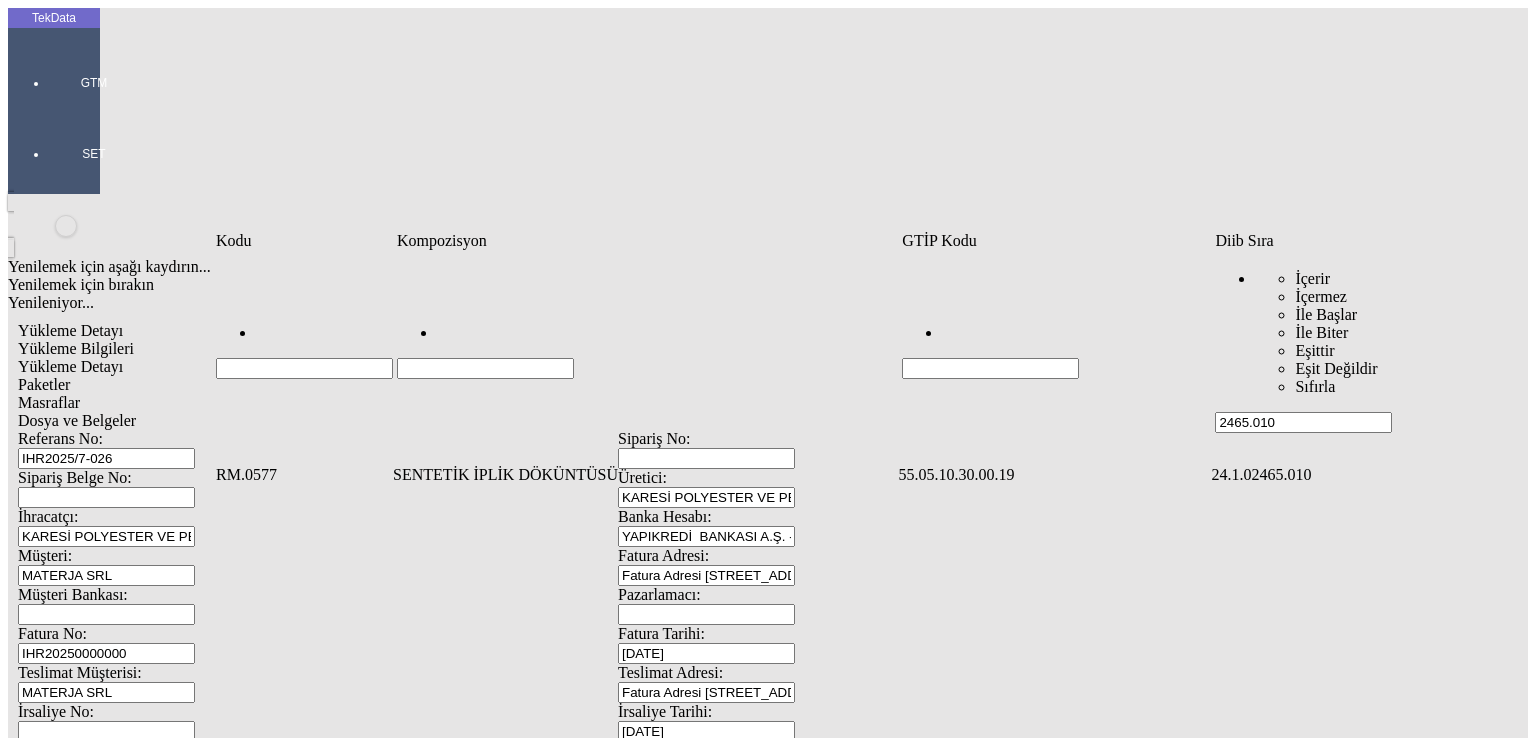 click on "SENTETİK İPLİK DÖKÜNTÜSÜ" at bounding box center (643, 475) 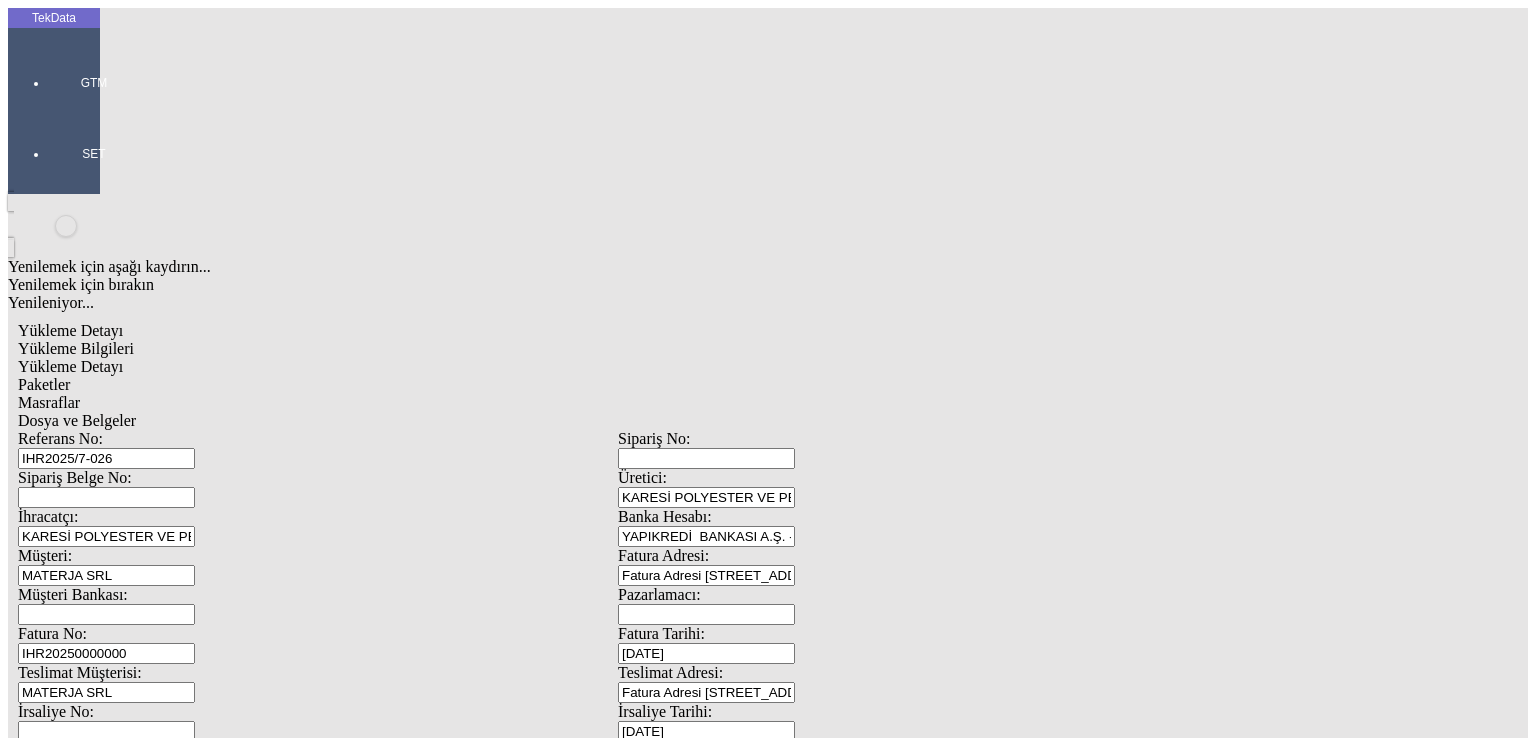 click on "Miktarı:  *" at bounding box center [109, 1903] 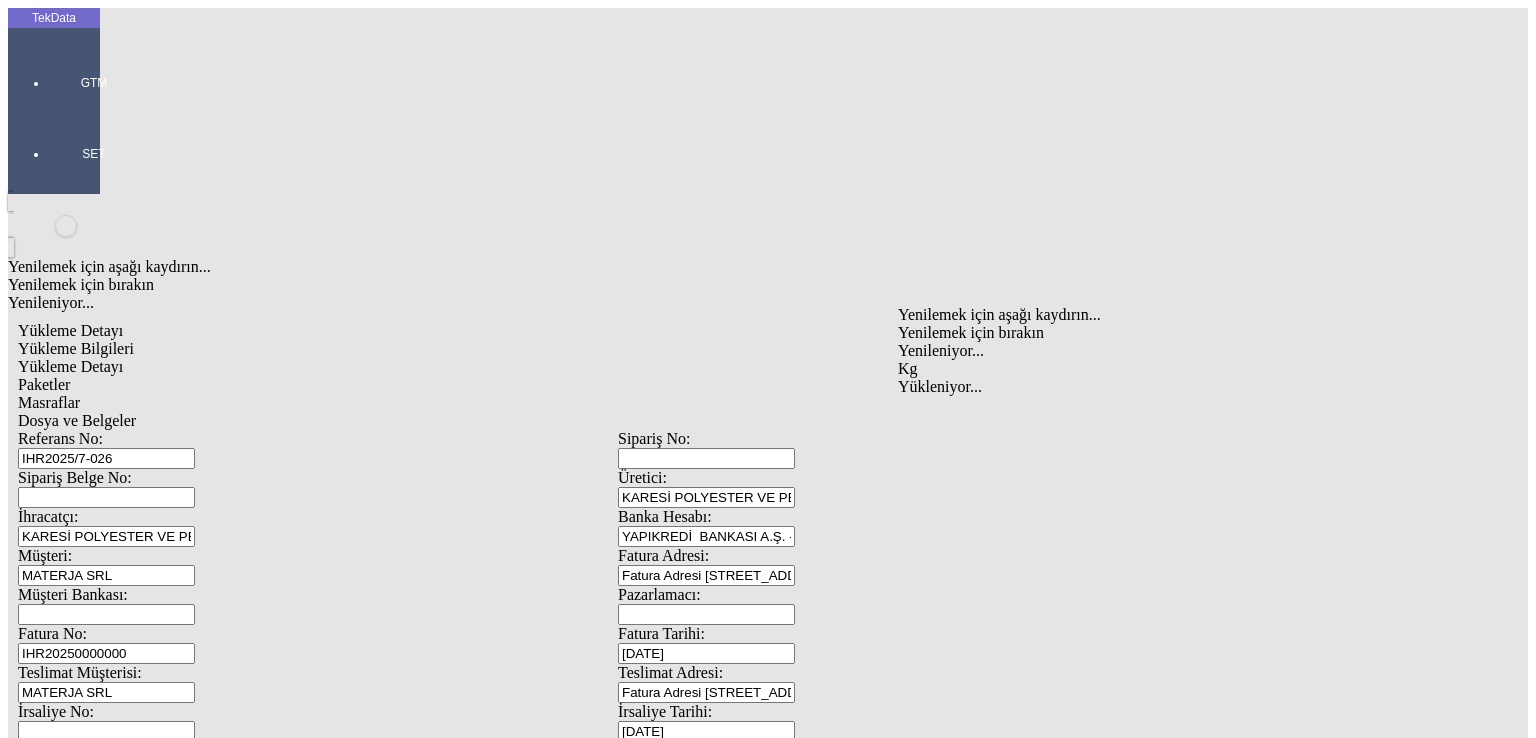 click on "Kg" at bounding box center [1198, 369] 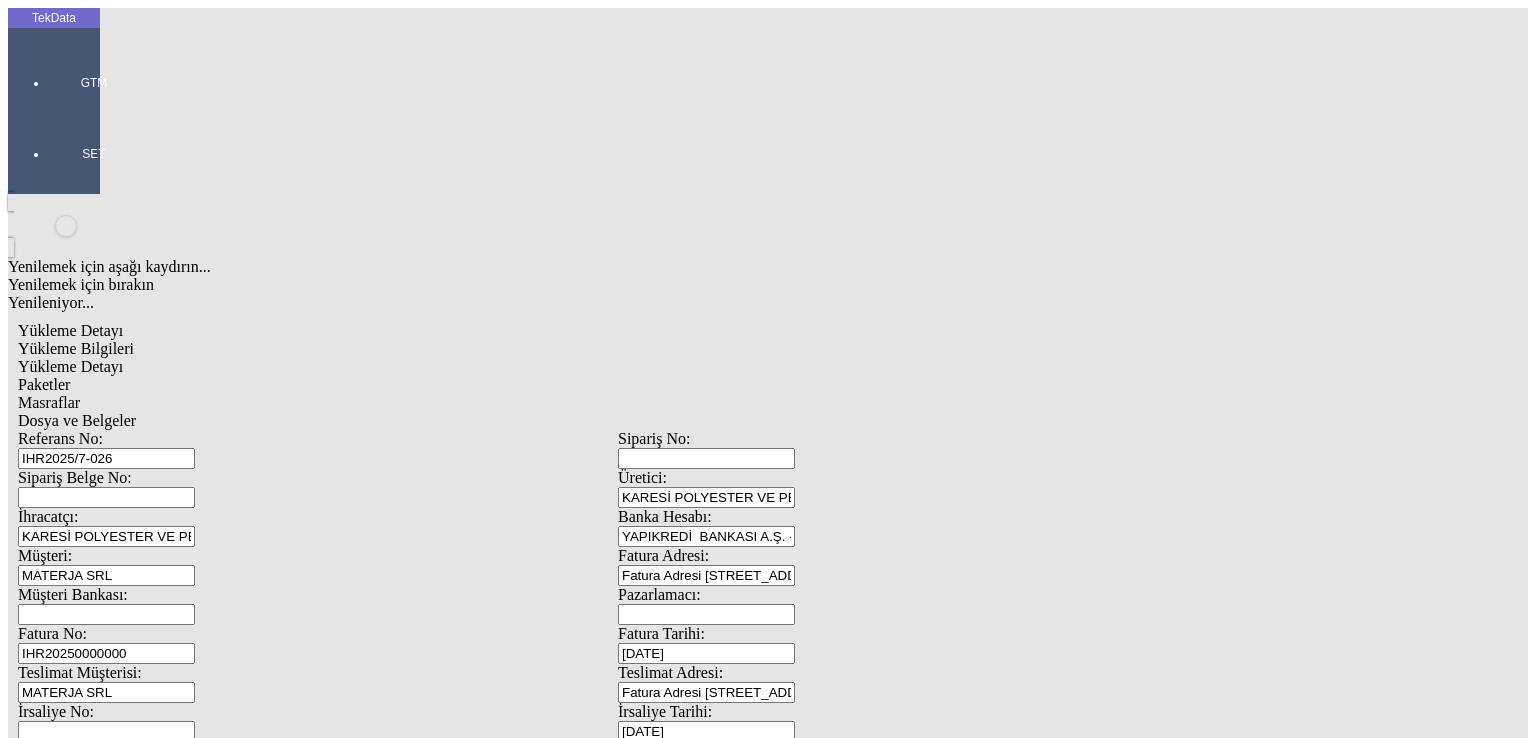 type on "0.43" 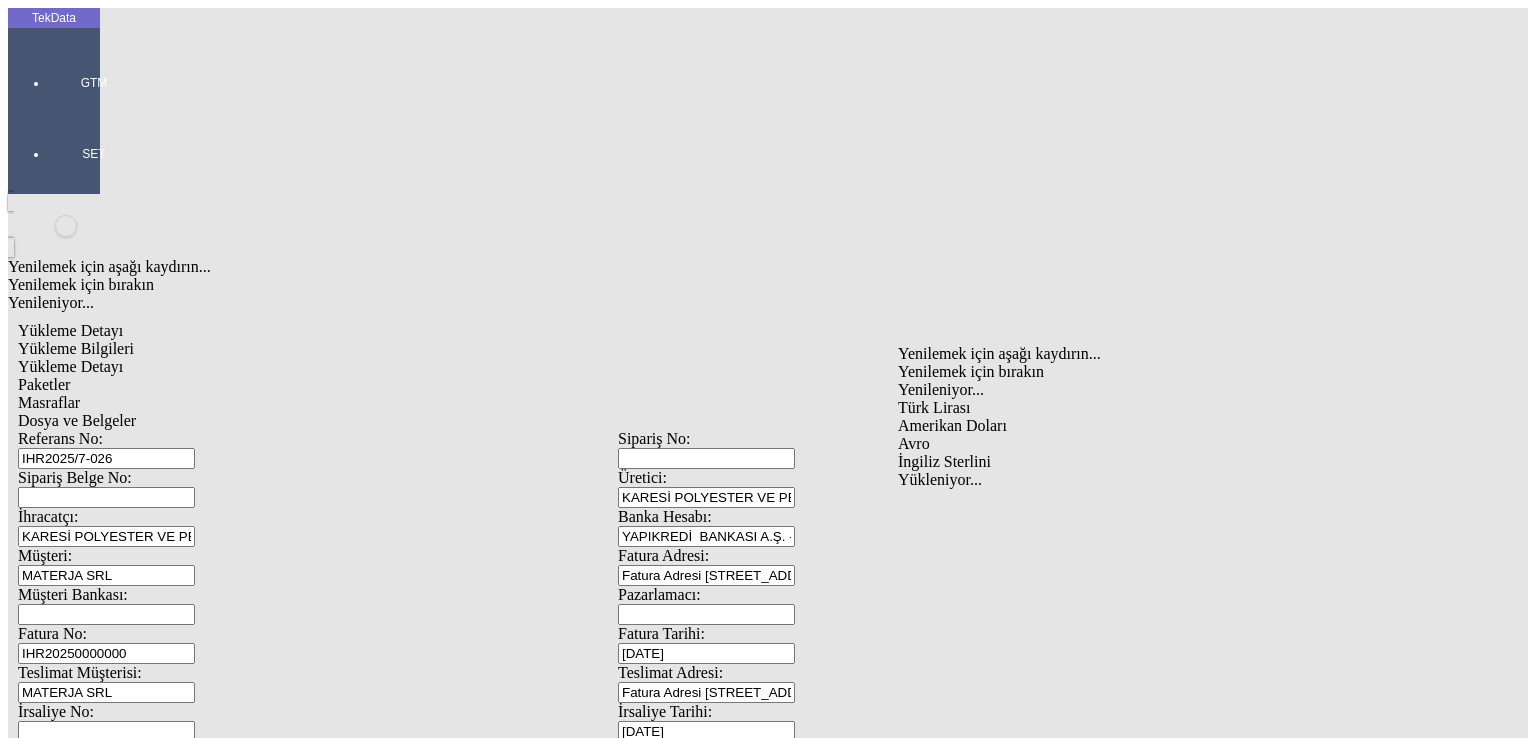 click on "Avro" at bounding box center [1198, 444] 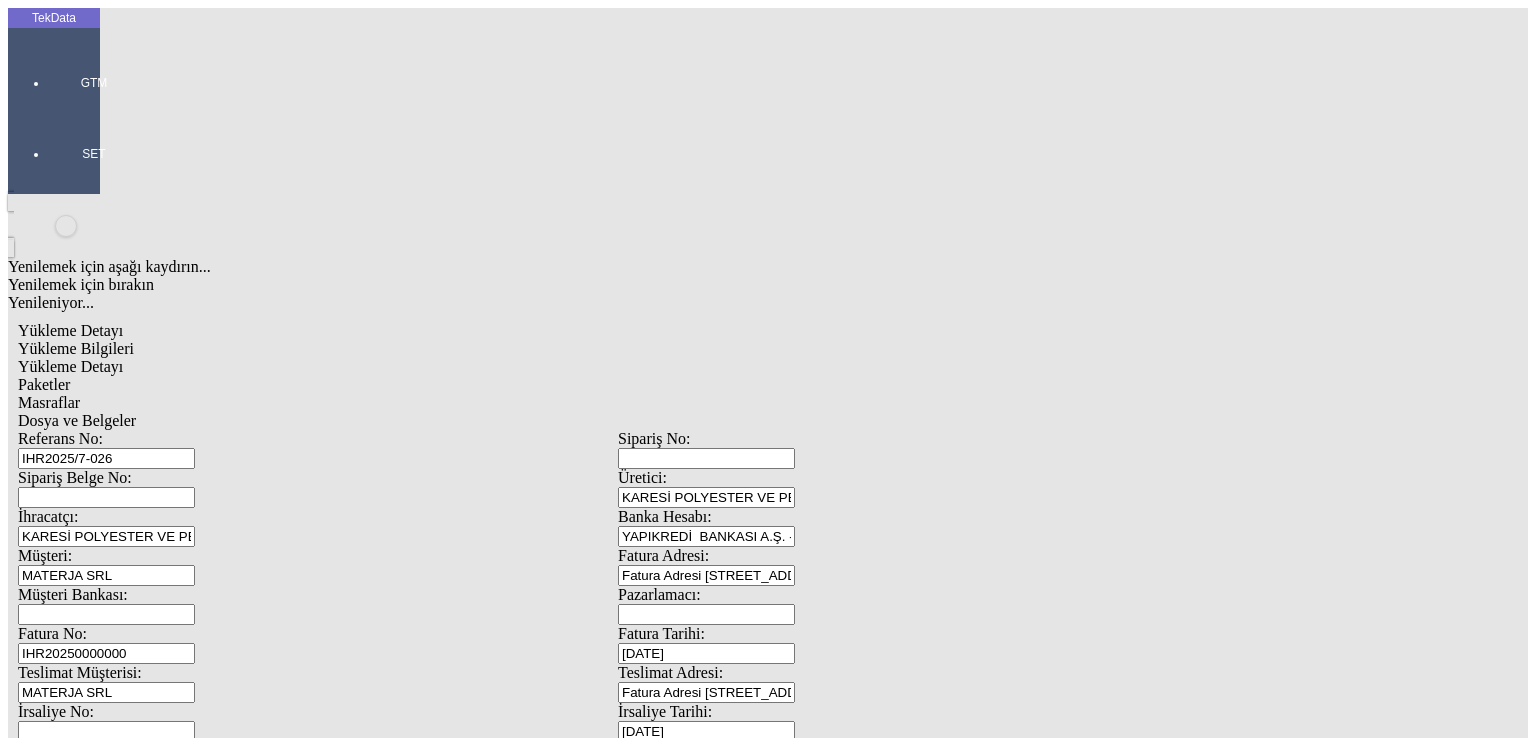 click on "Yükleme Bilgileri" 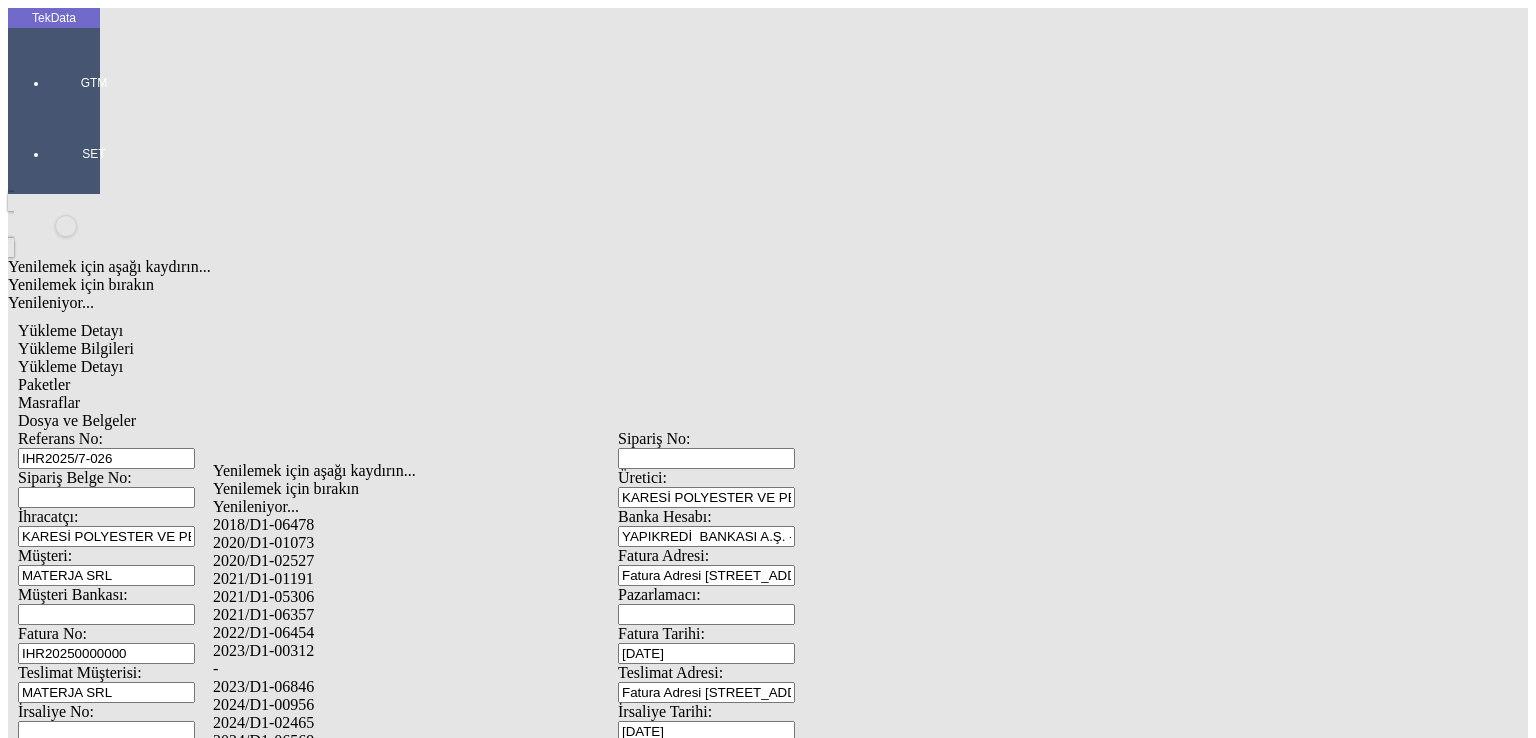 drag, startPoint x: 315, startPoint y: 695, endPoint x: 345, endPoint y: 690, distance: 30.413813 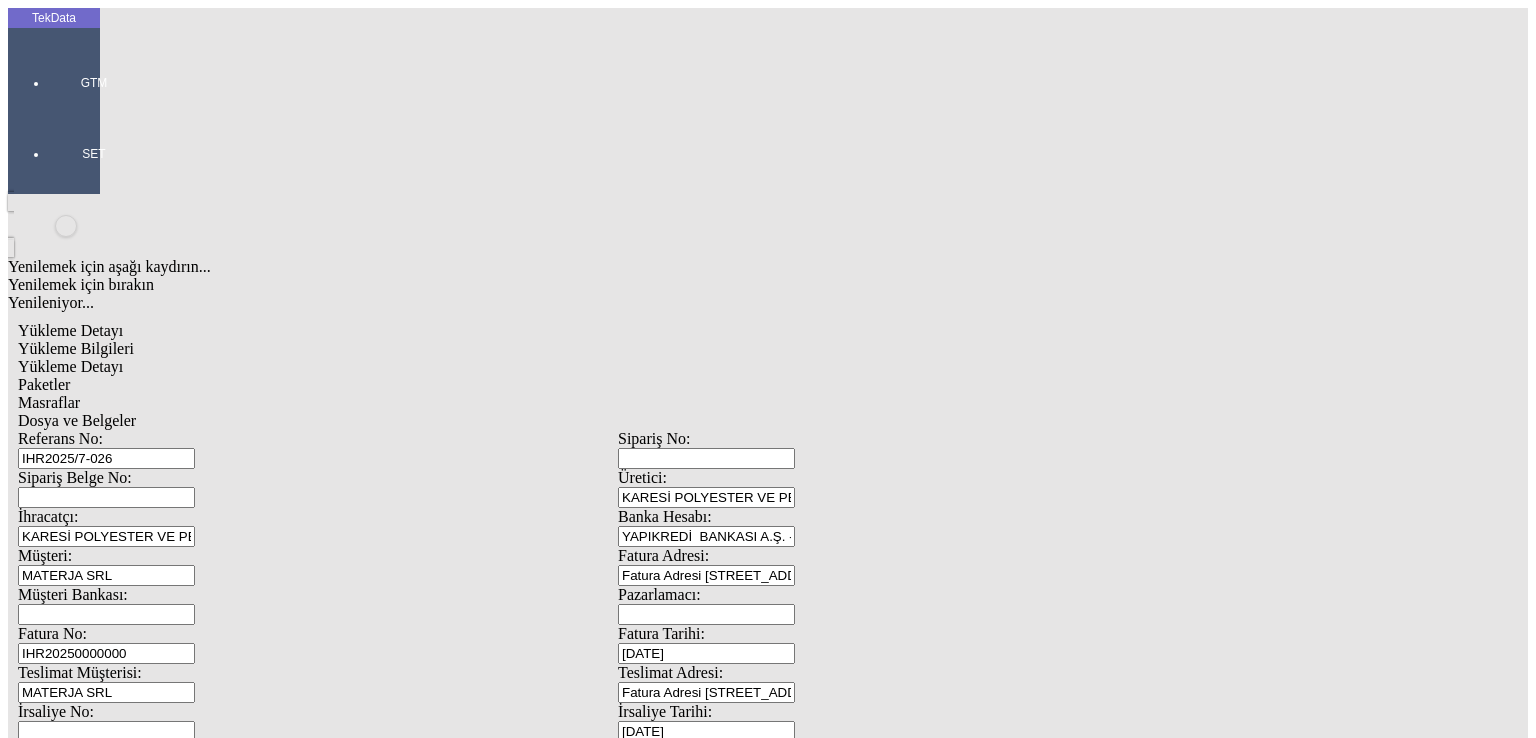 click on "Kaydet" at bounding box center [44, 2438] 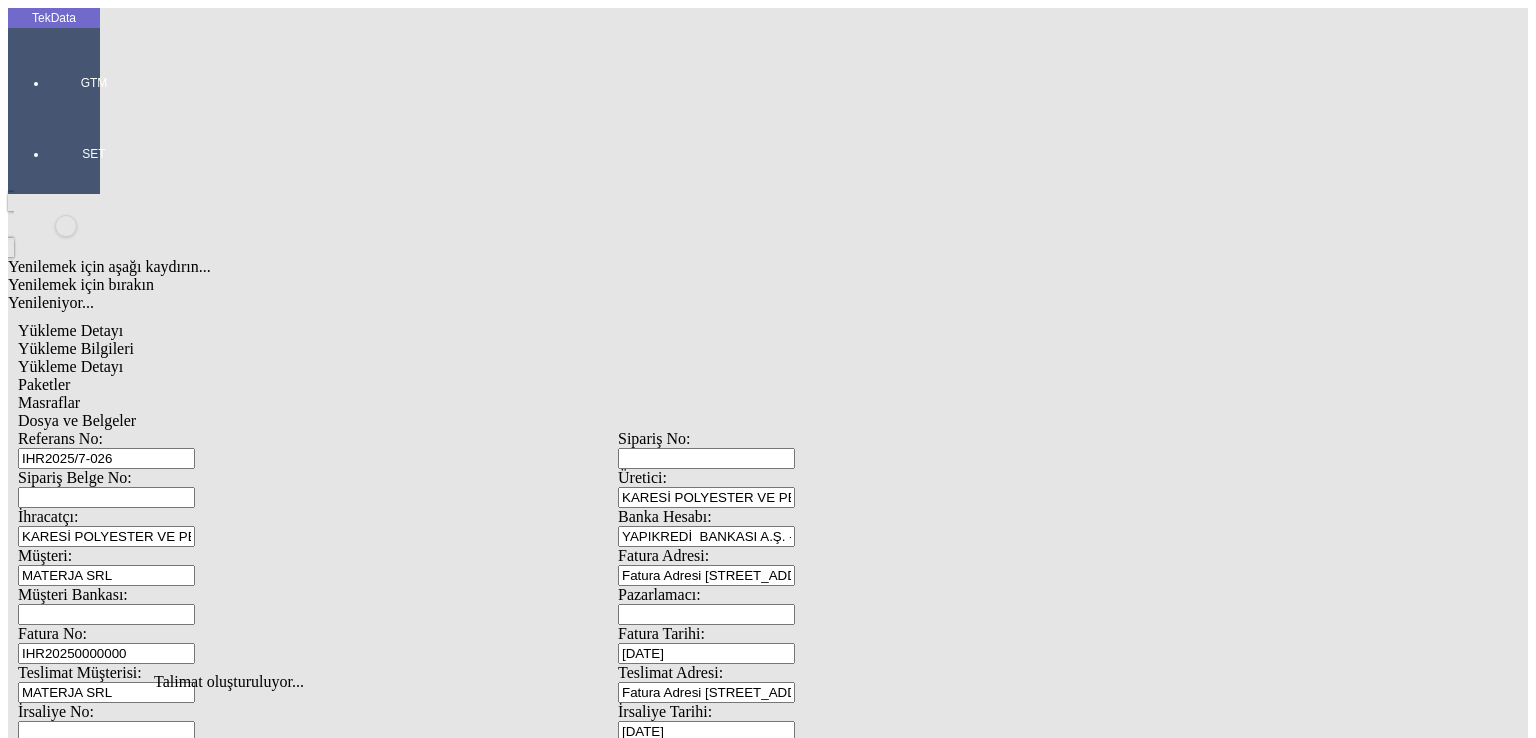 click on "Dosya ve Belgeler" 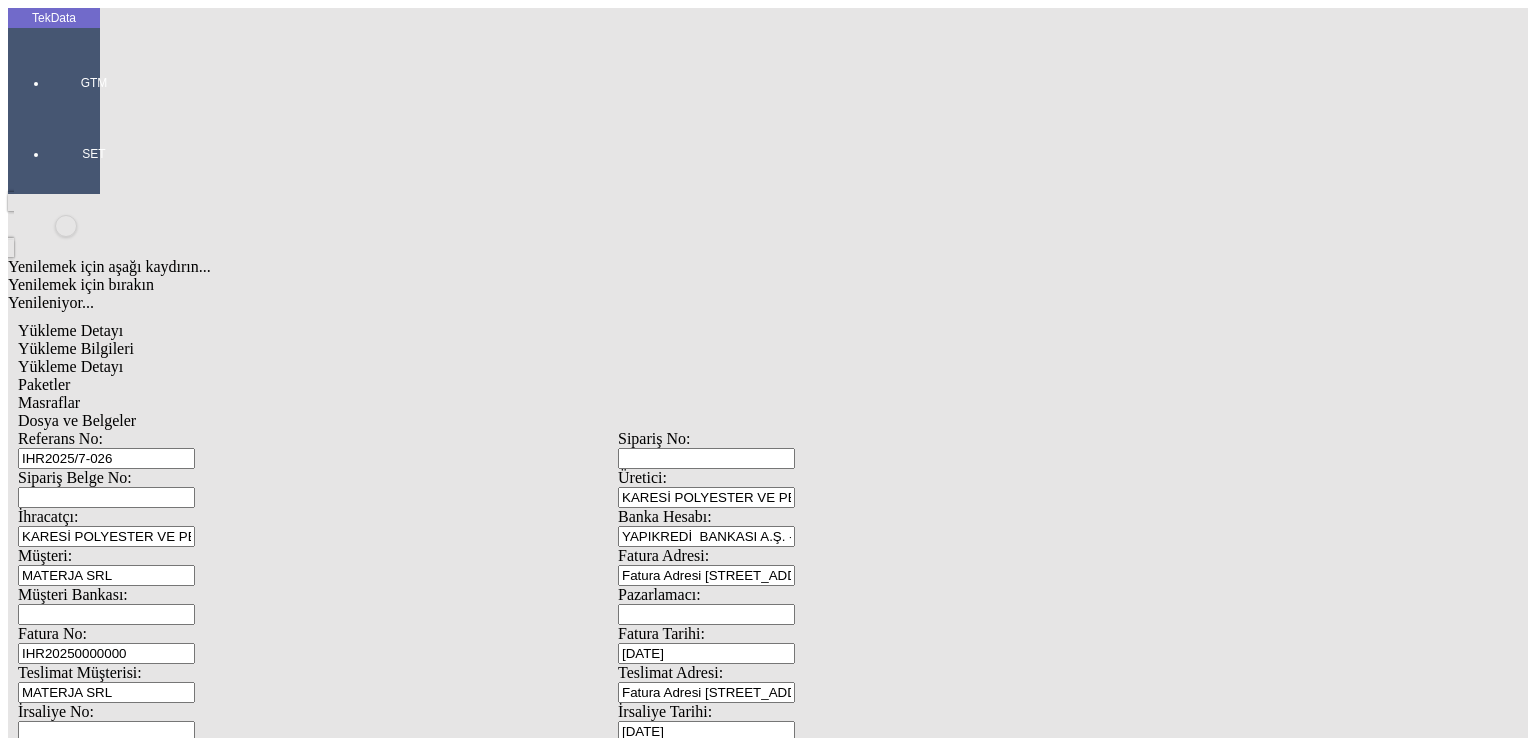 click on "İndir" 